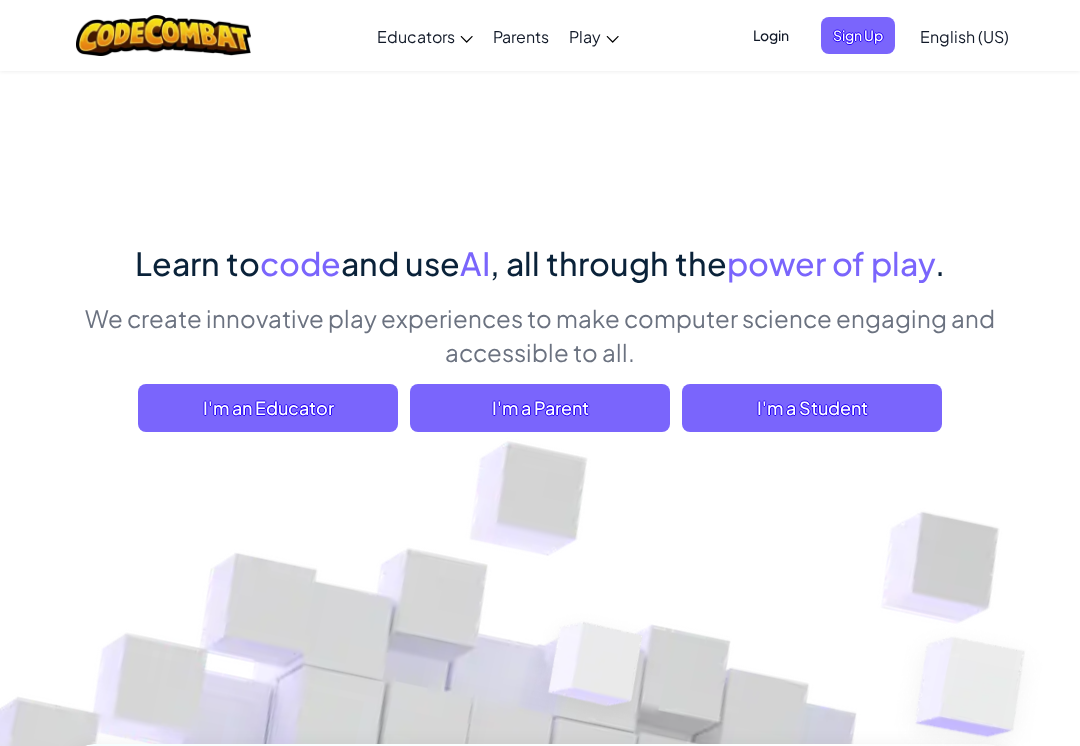 scroll, scrollTop: 0, scrollLeft: 0, axis: both 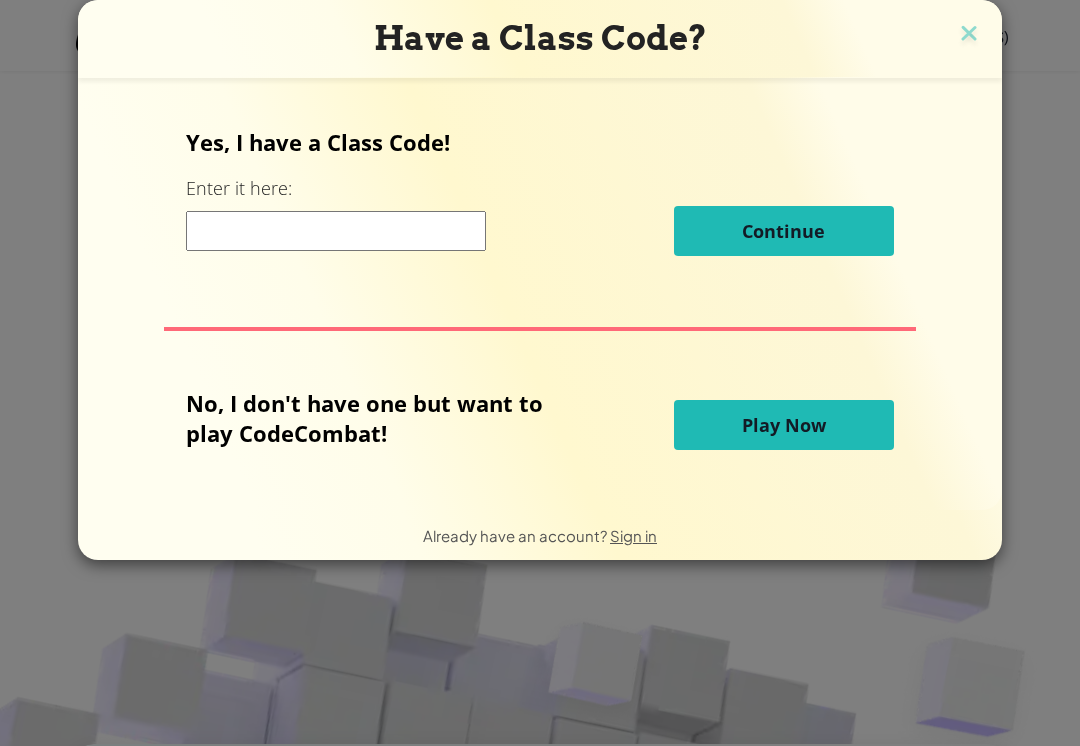 click at bounding box center (336, 231) 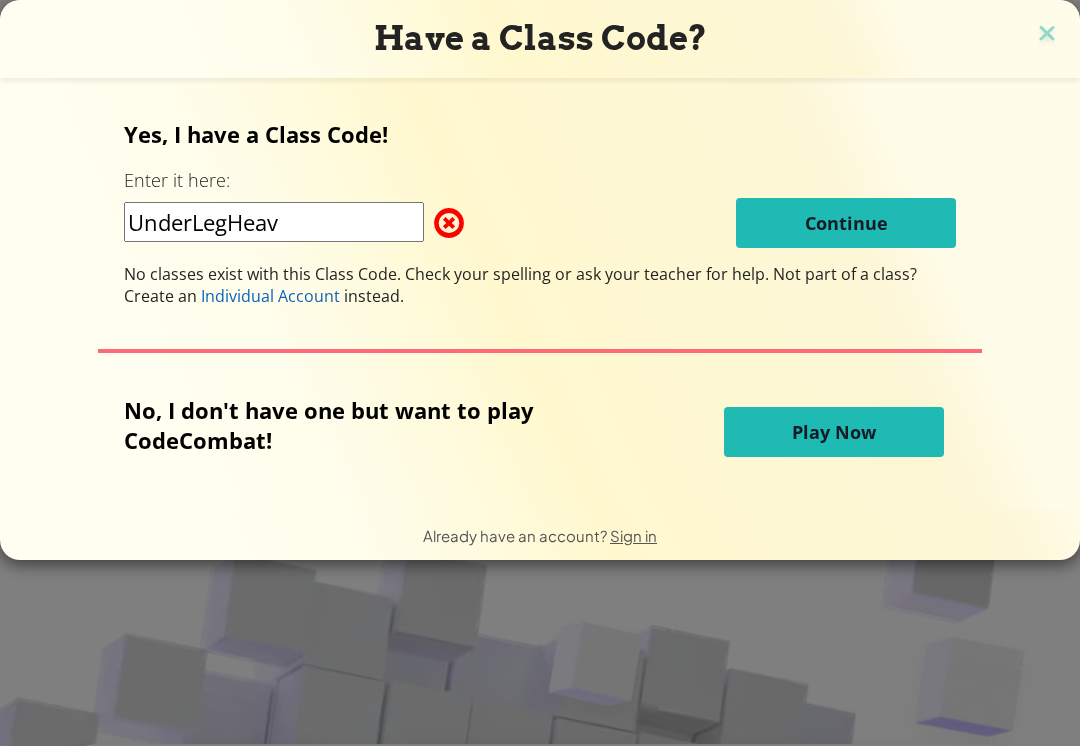 type on "UnderLegHeavy" 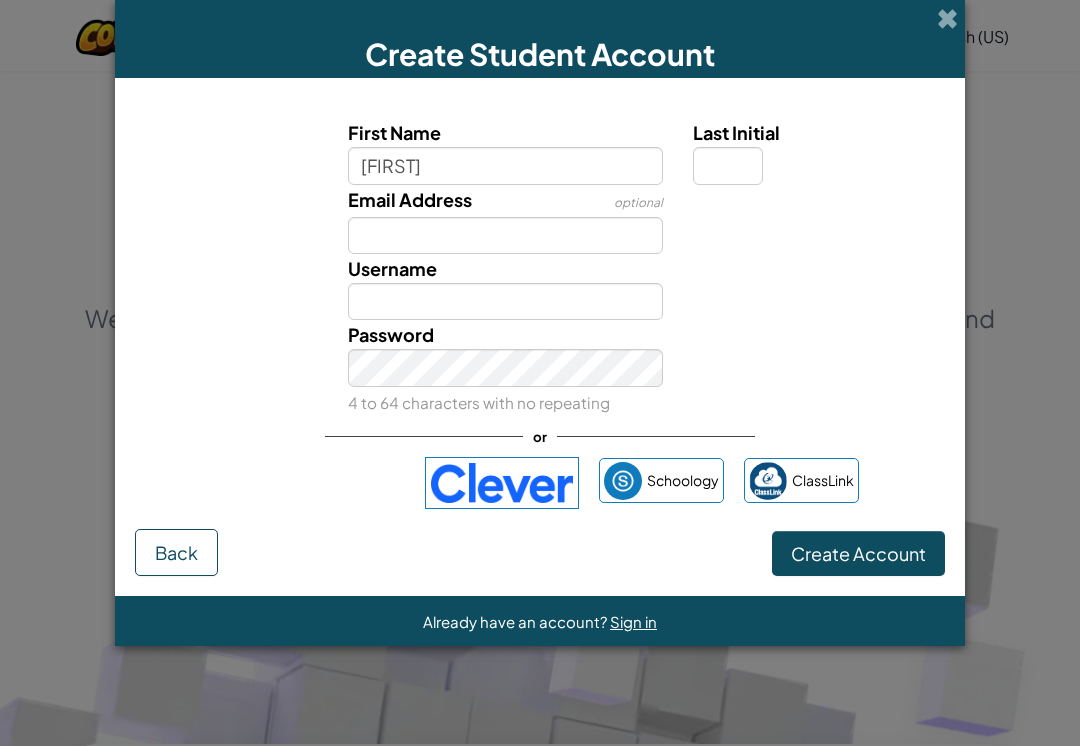 type on "[FIRST]" 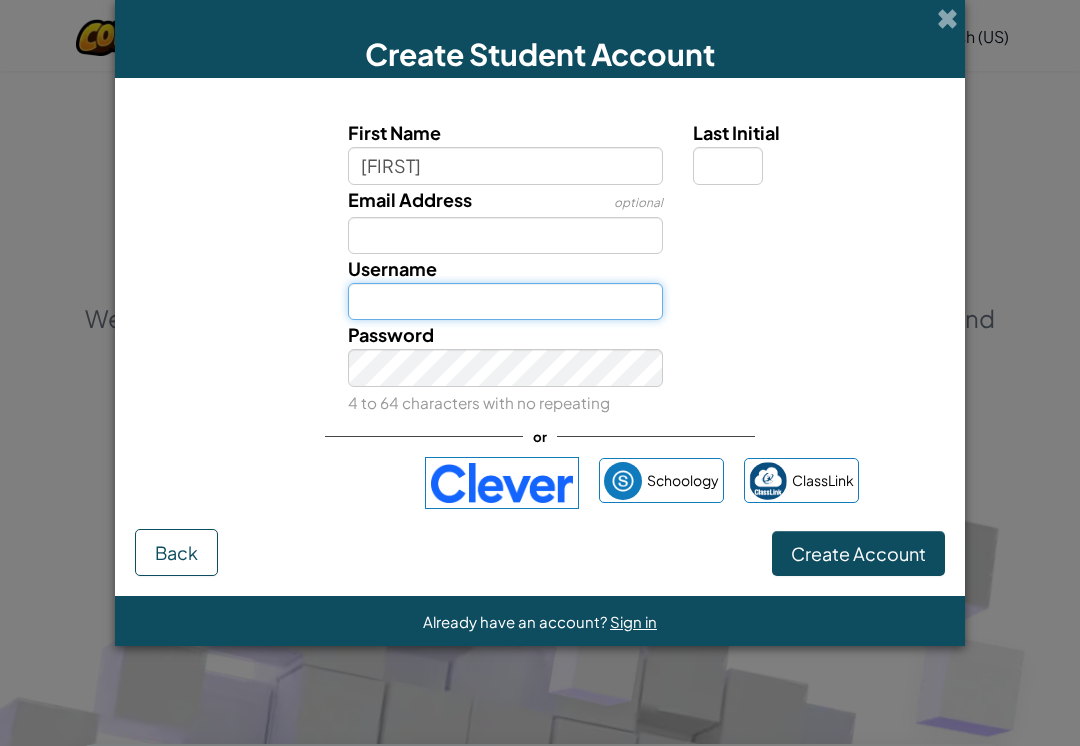 click on "Username" at bounding box center (506, 301) 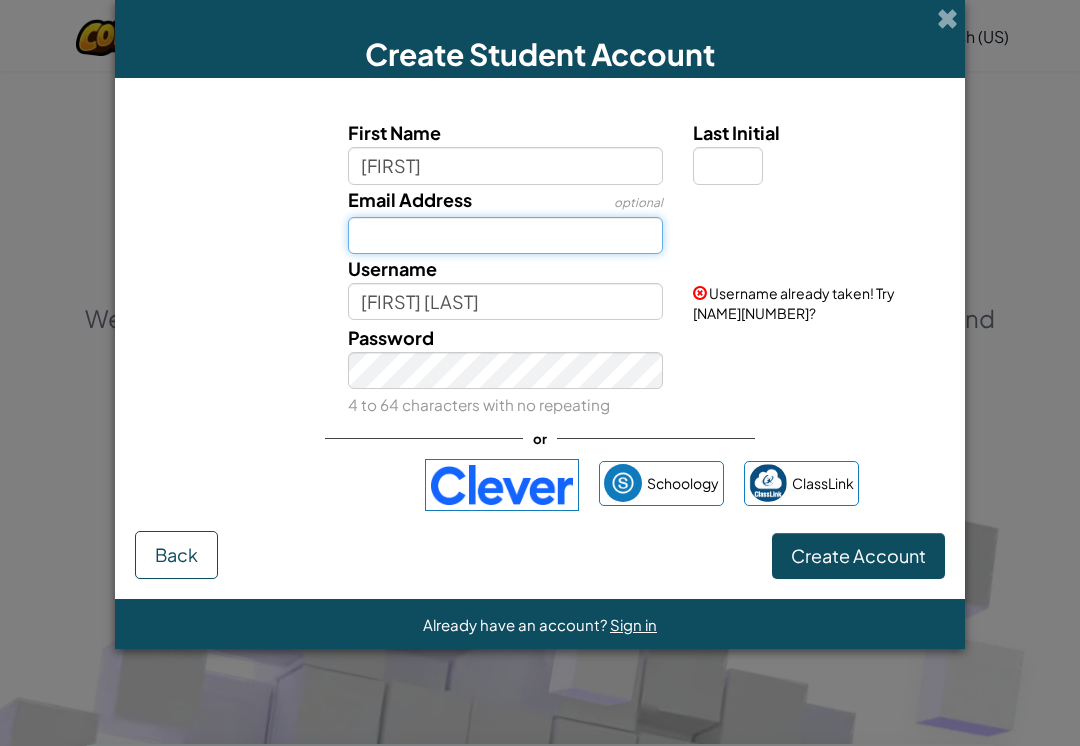 click on "Email Address" at bounding box center [506, 235] 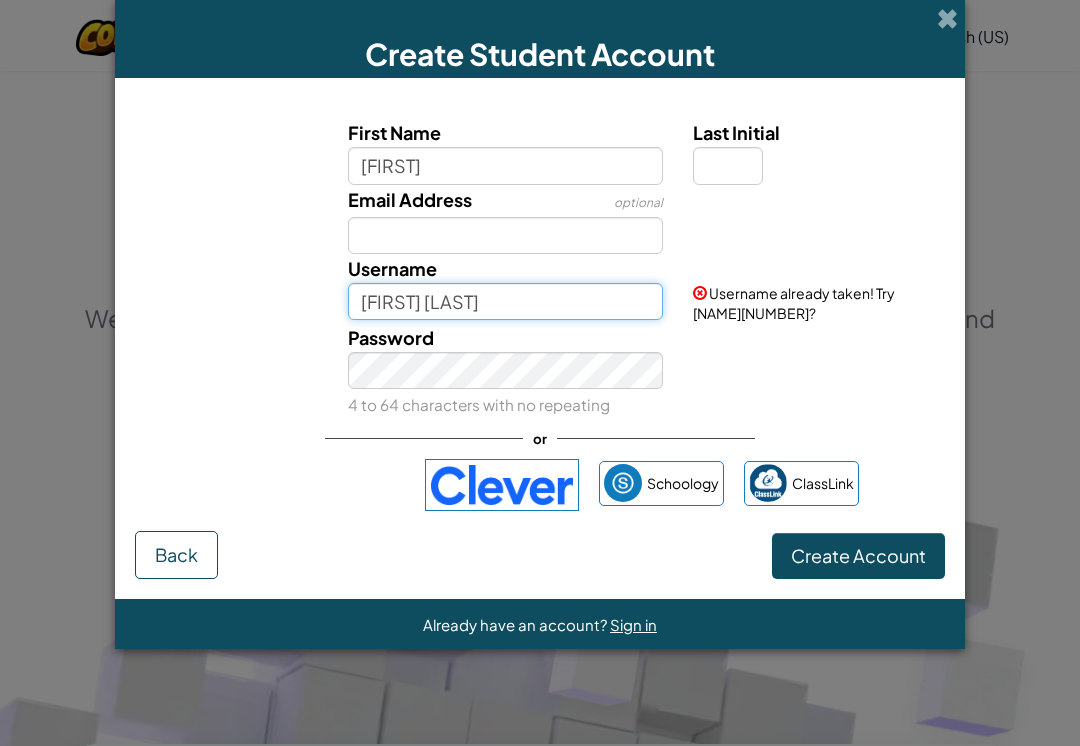 click on "[FIRST] [LAST]" at bounding box center (506, 301) 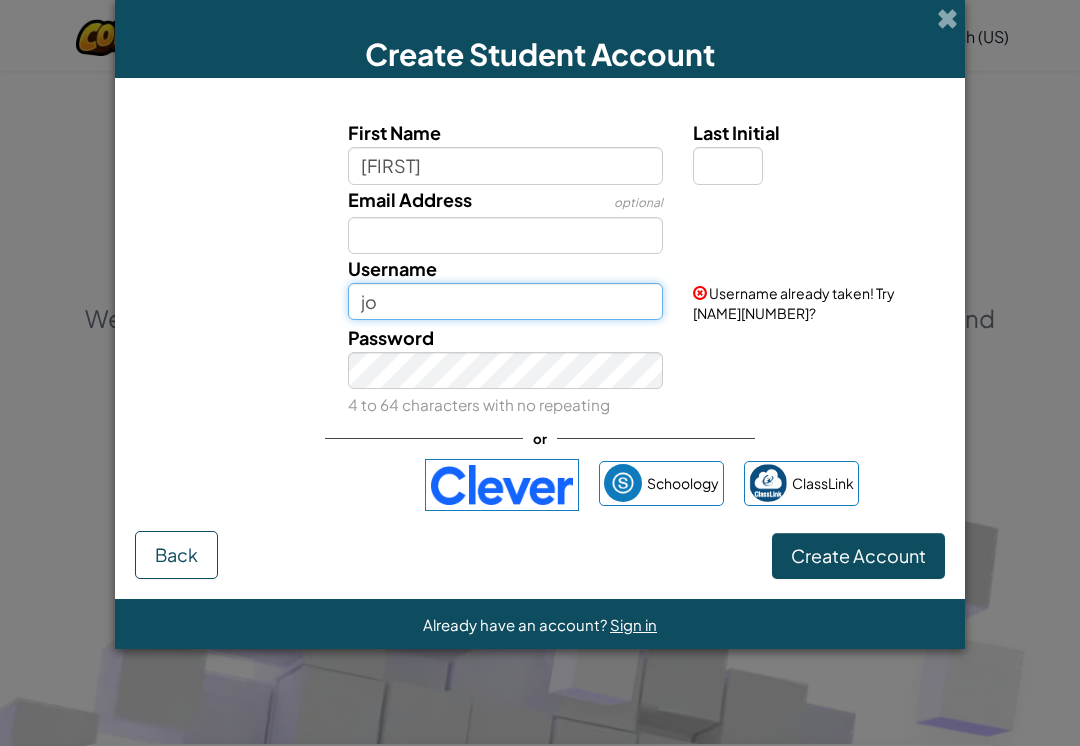 type on "j" 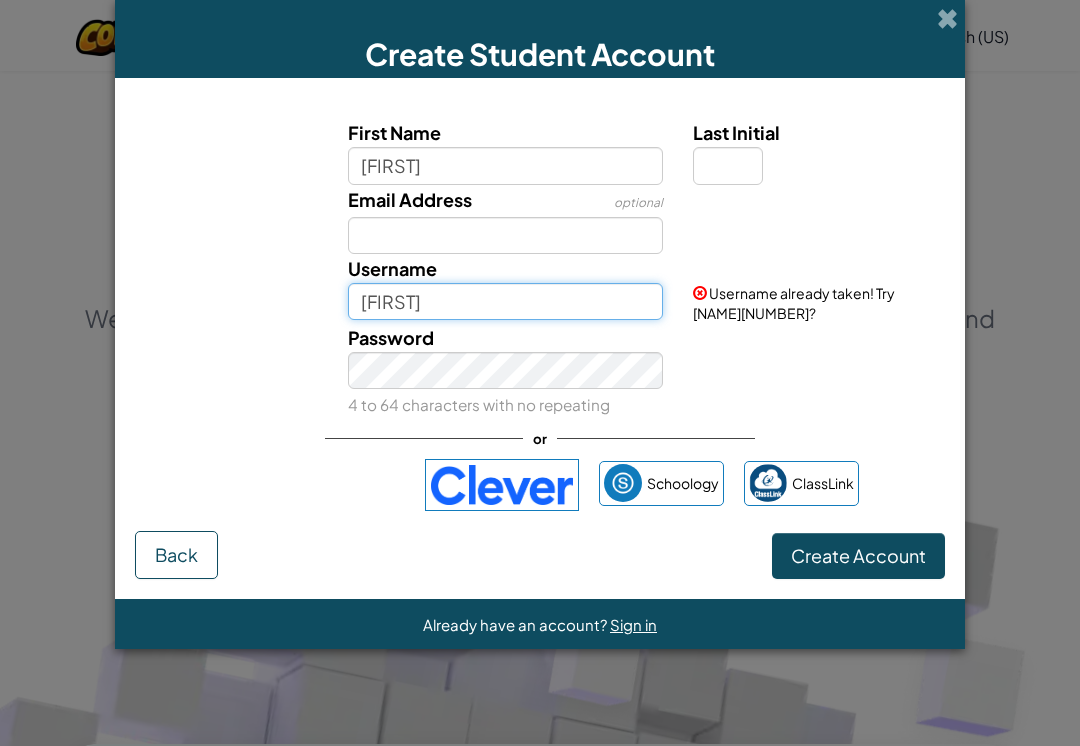 type on "[FIRST]" 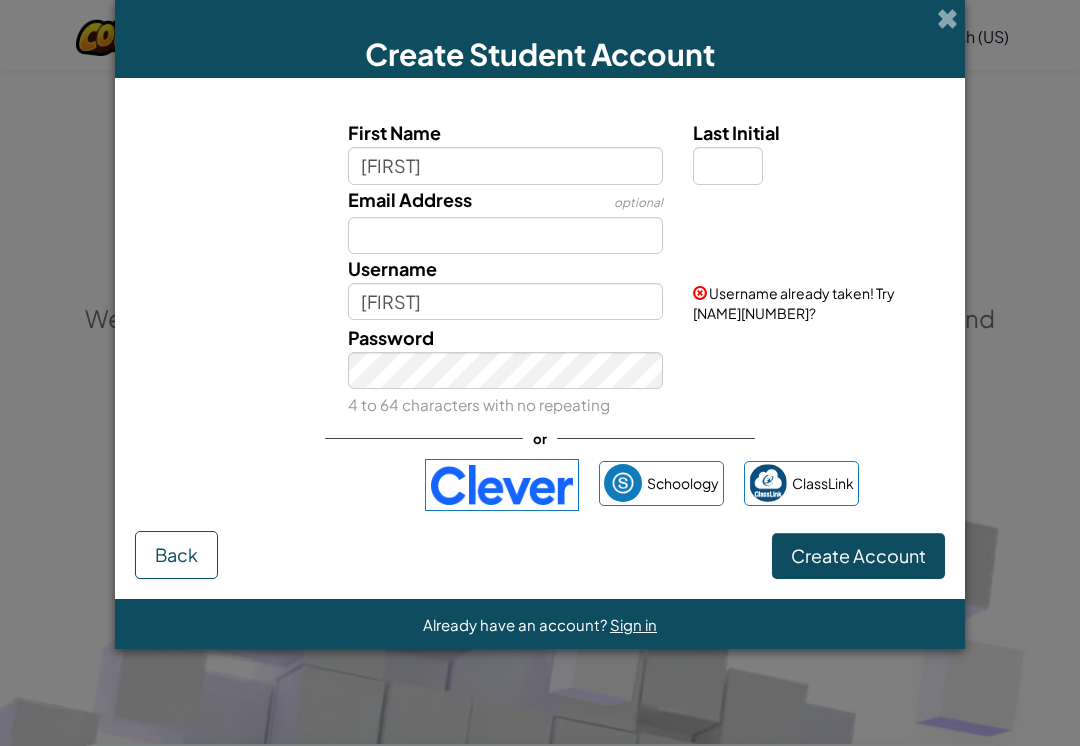 click on "Username" at bounding box center [392, 268] 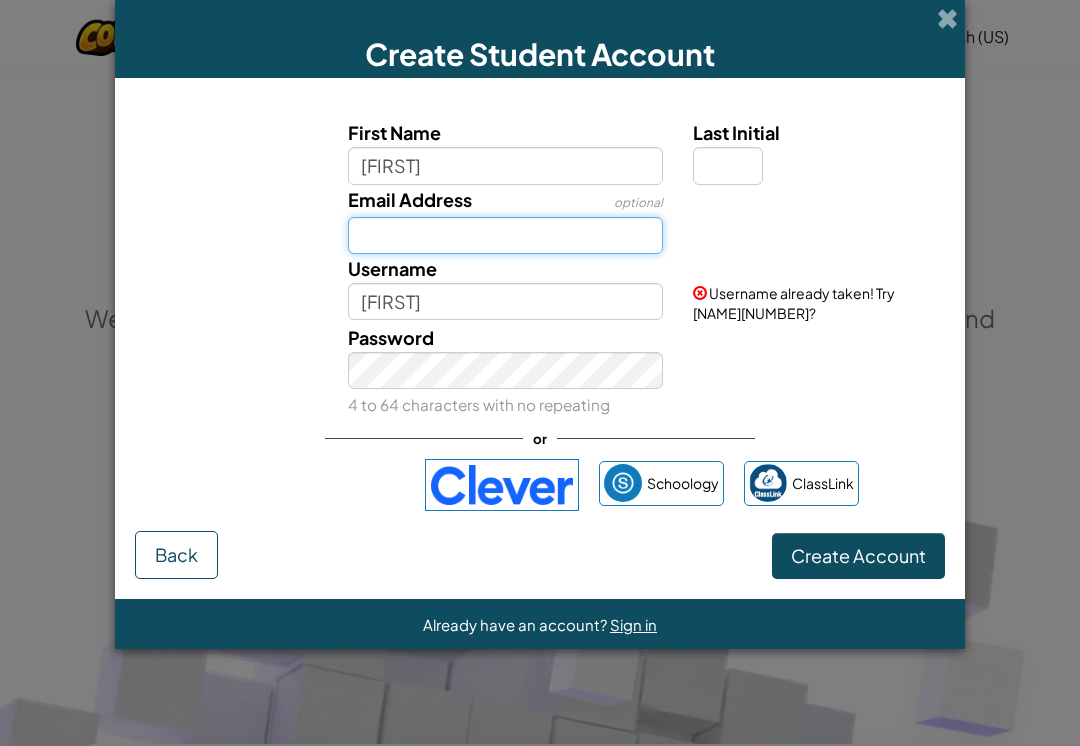 click on "Email Address" at bounding box center [506, 235] 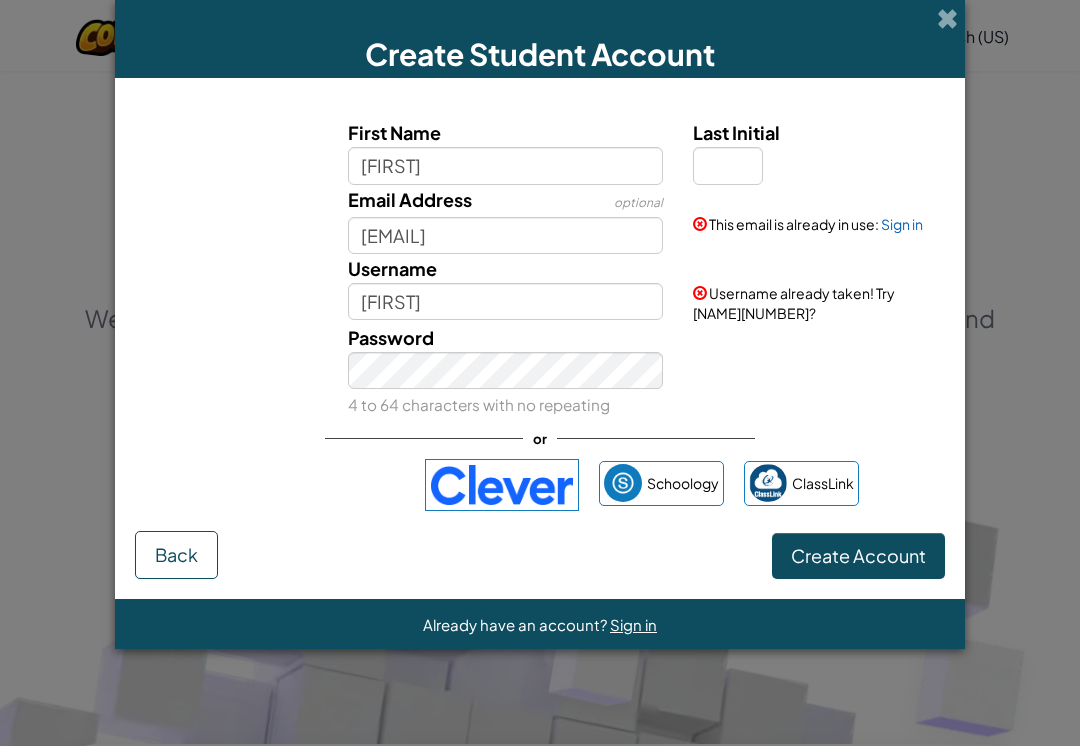 click on "Password 4 to 64 characters with no repeating" at bounding box center [540, 371] 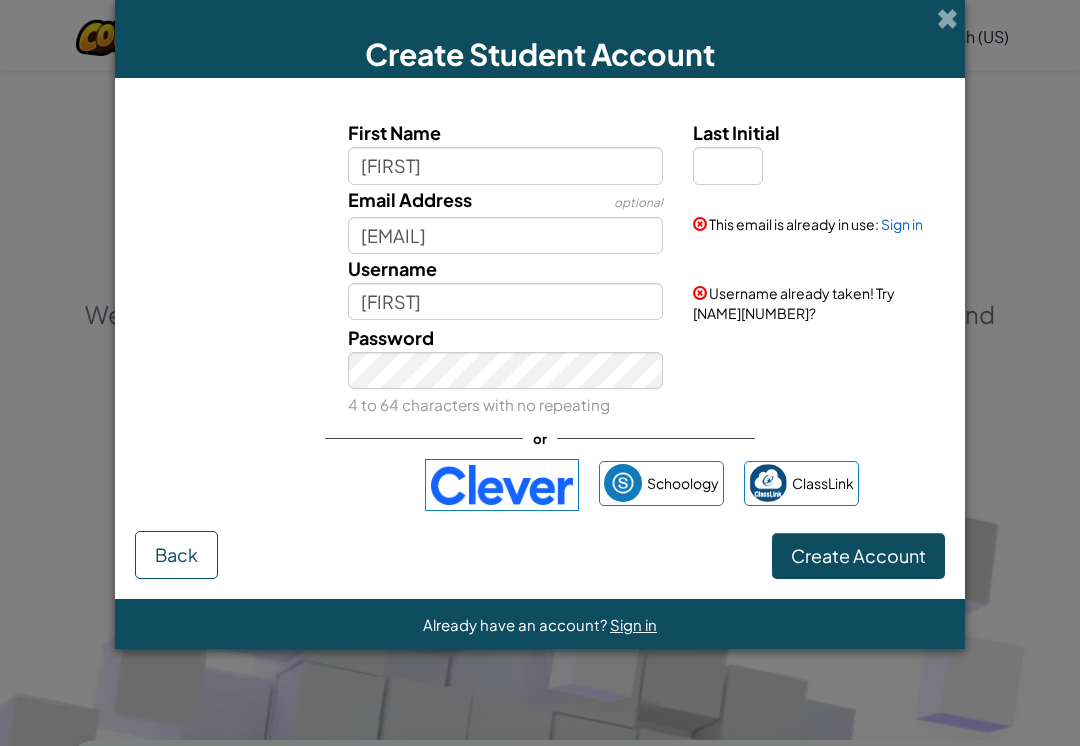 click on "Create Account" at bounding box center (858, 555) 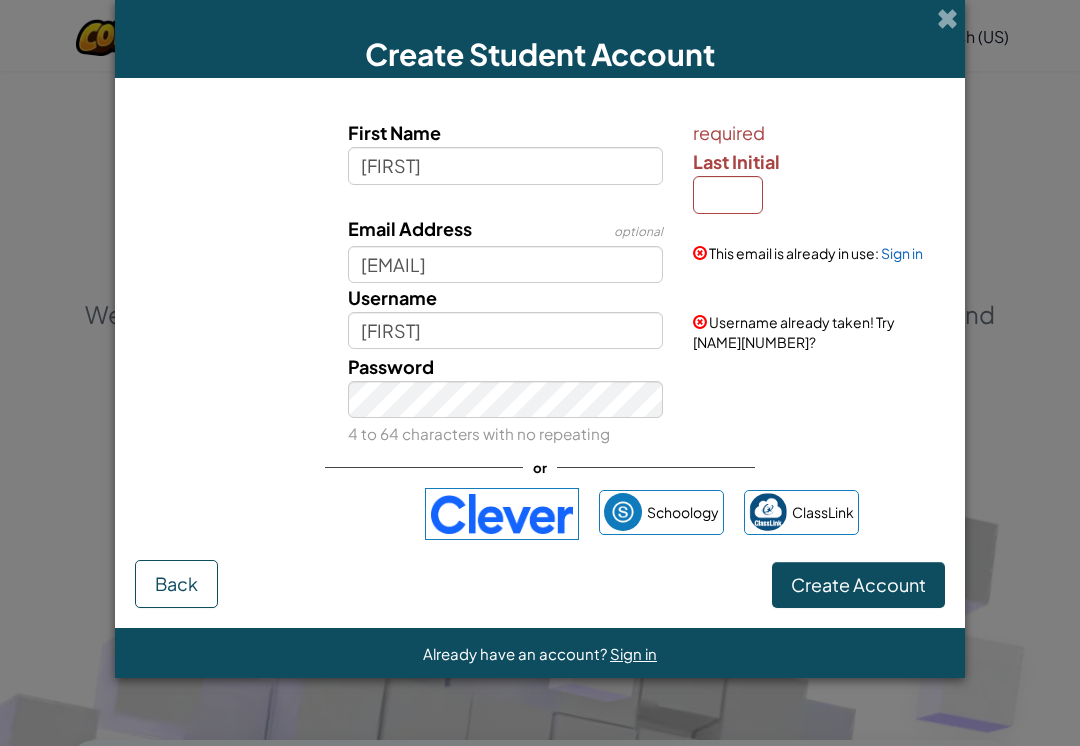 click on "Create Account" at bounding box center [858, 584] 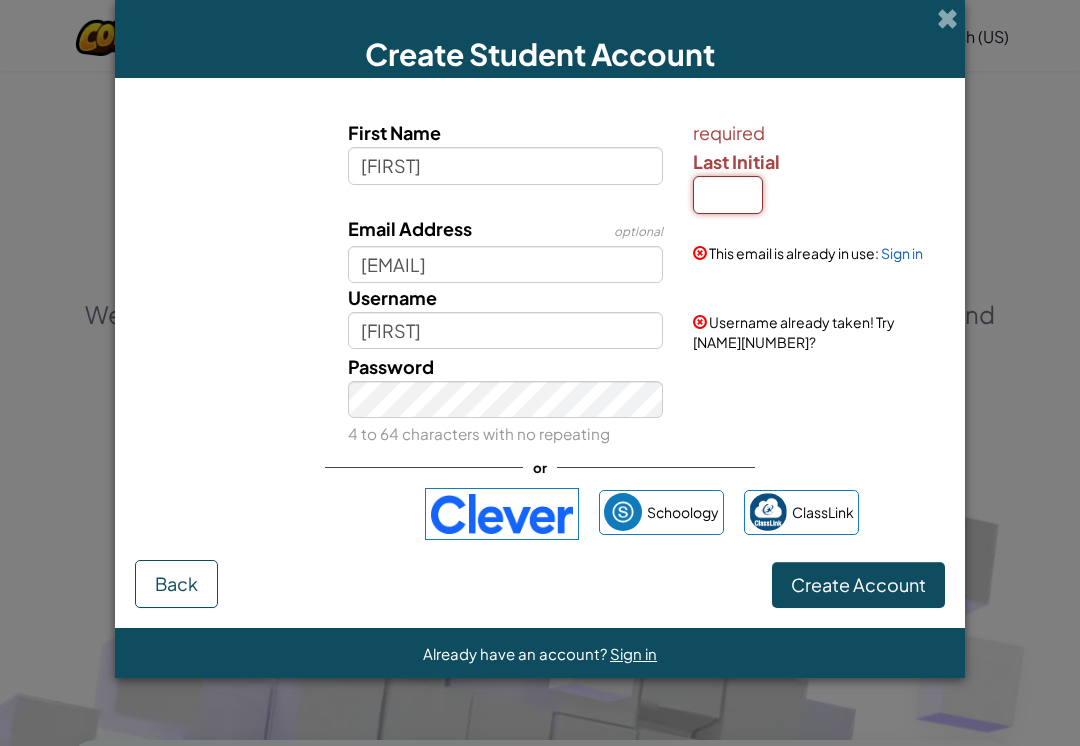click on "Last Initial" at bounding box center [728, 194] 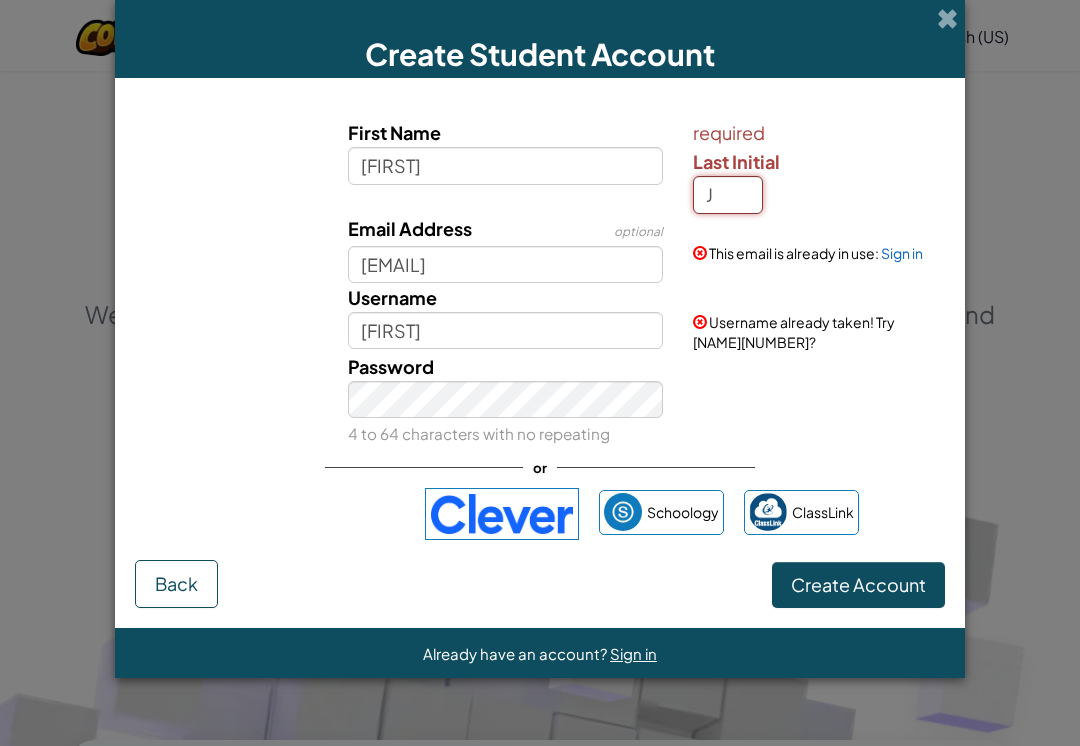 type on "J" 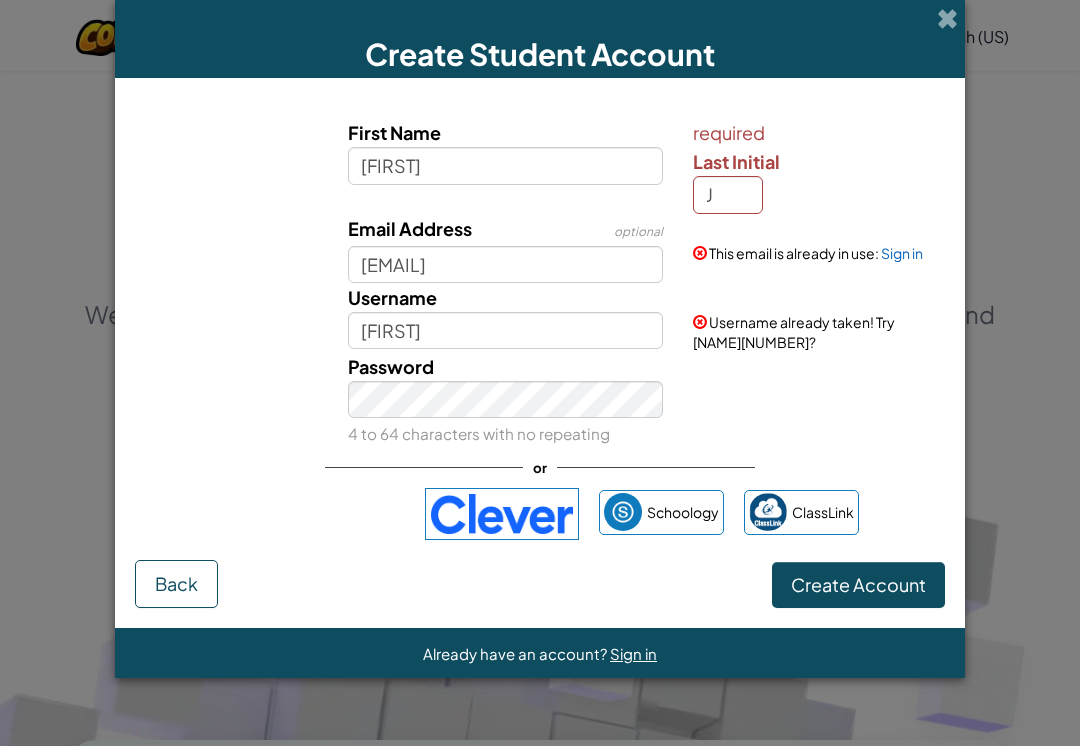 click on "First Name [FIRST] required Last Initial [LAST] Email Address optional [EMAIL]   This email is already in use:   Sign in Username [NAME]   Username already taken! Try [NAME][NUMBER]? Password 4 to 64 characters with no repeating or Schoology ClassLink Create Account Back" at bounding box center (540, 353) 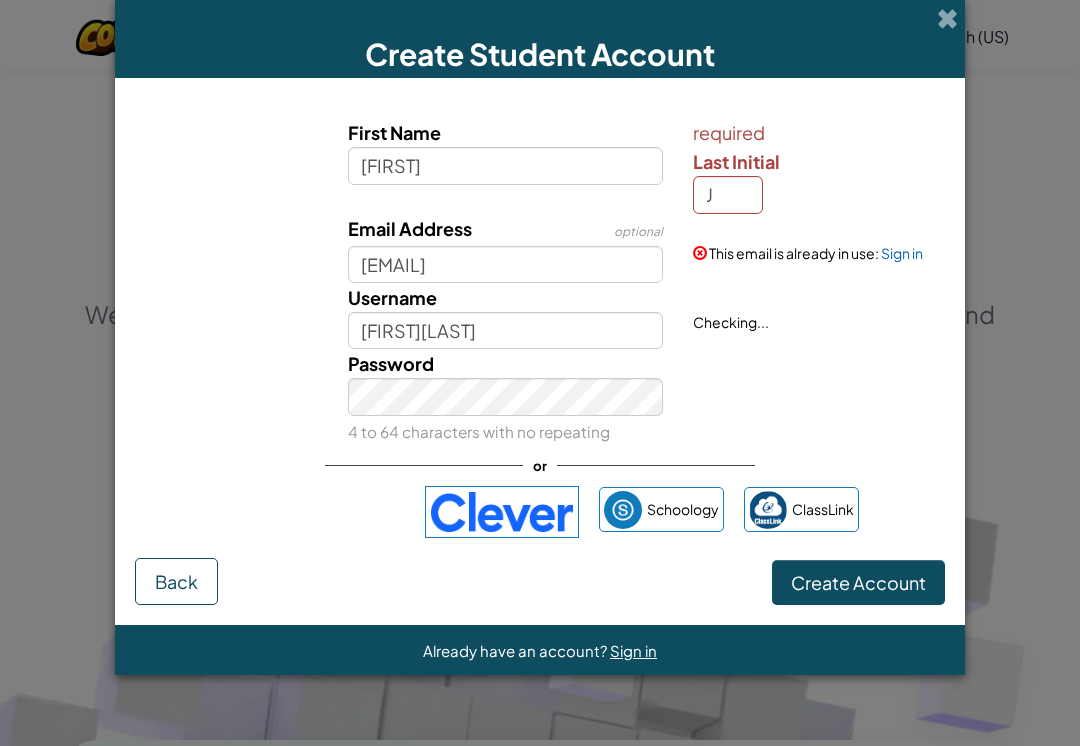 click on "Create Account" at bounding box center [858, 582] 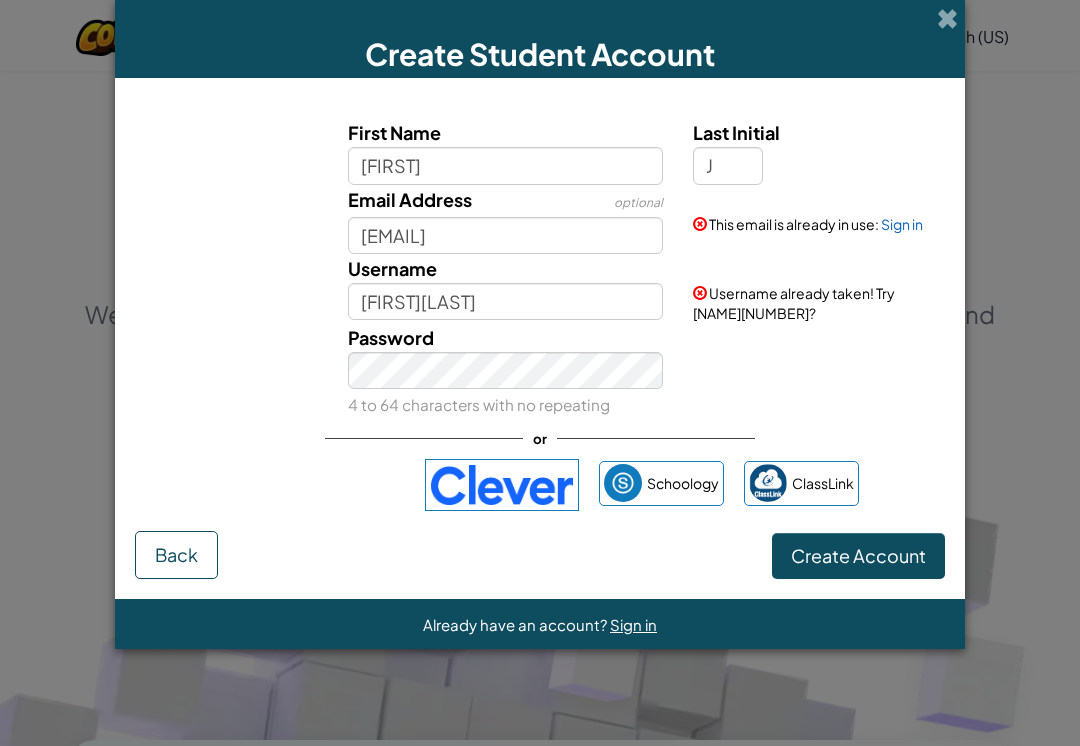 click on "Create Account" at bounding box center (858, 556) 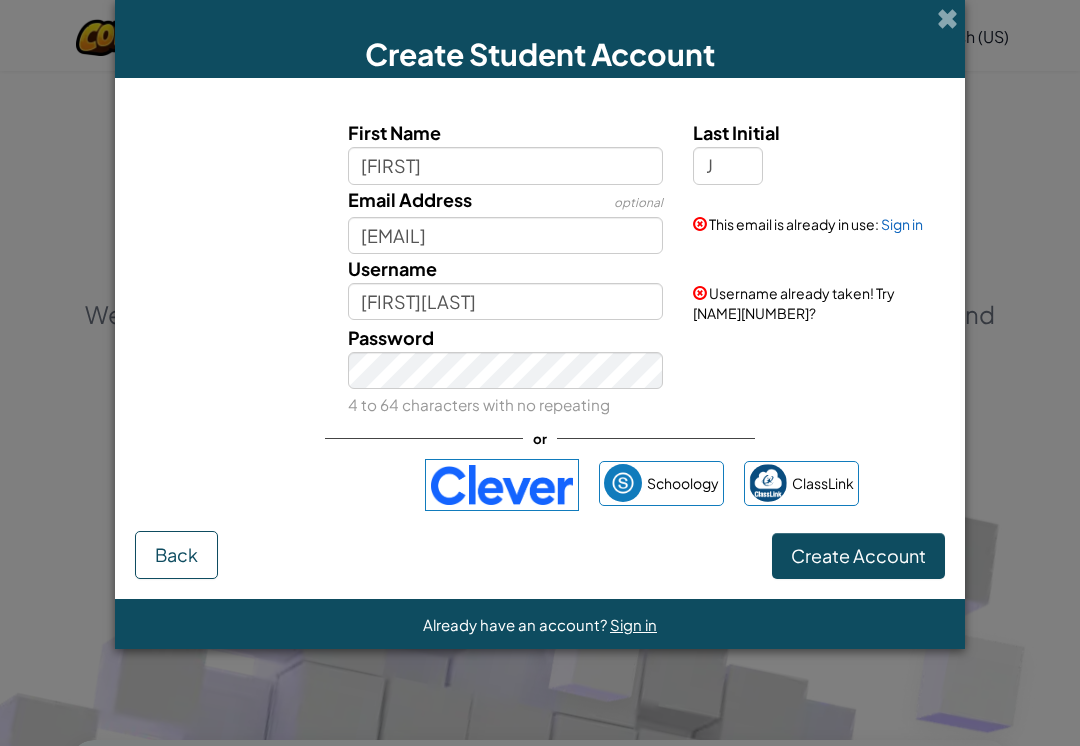 click on "Sign in" at bounding box center [902, 224] 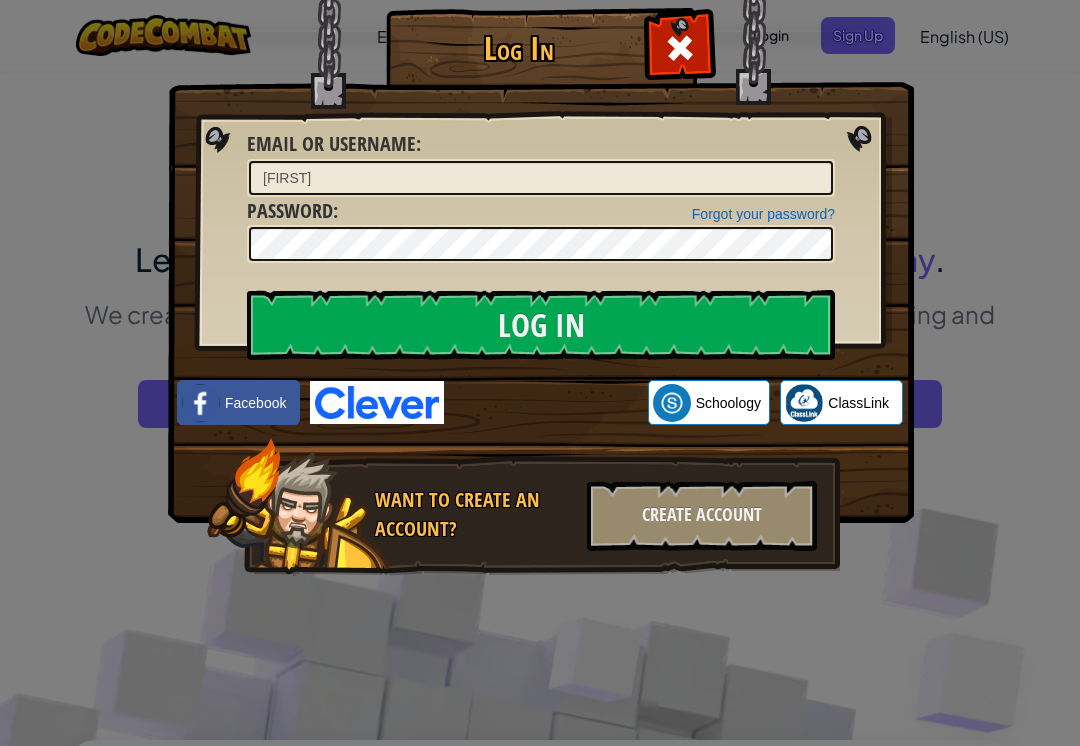 click on "Log In" at bounding box center (541, 325) 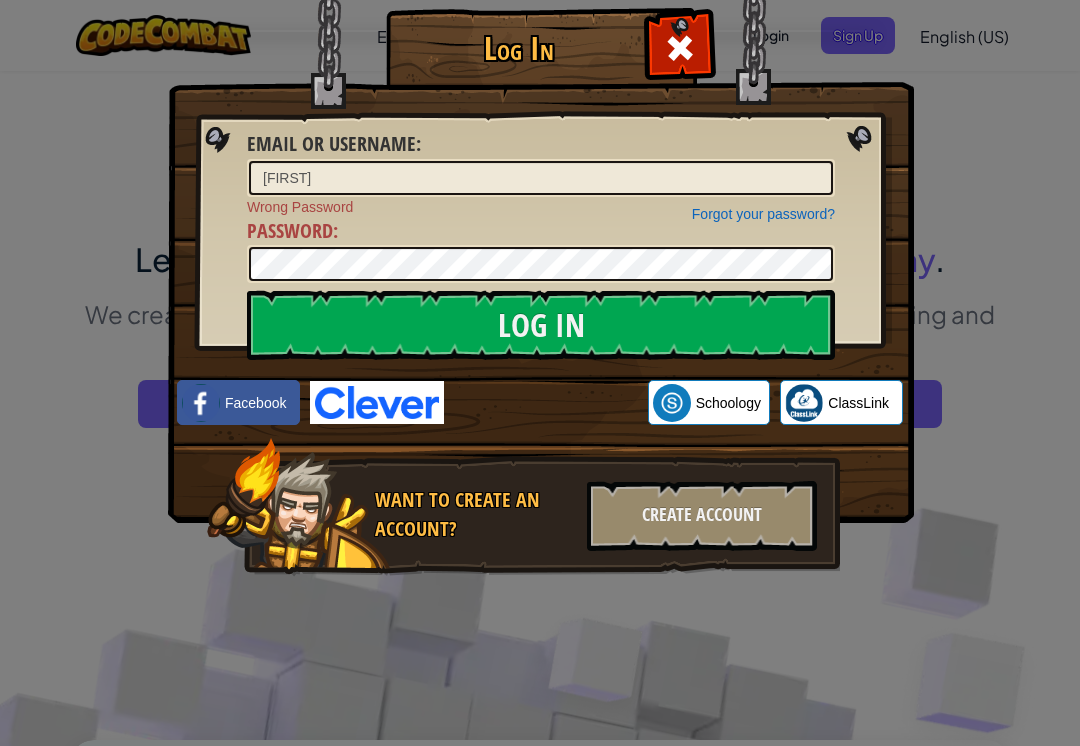 click on "Log In" at bounding box center [541, 325] 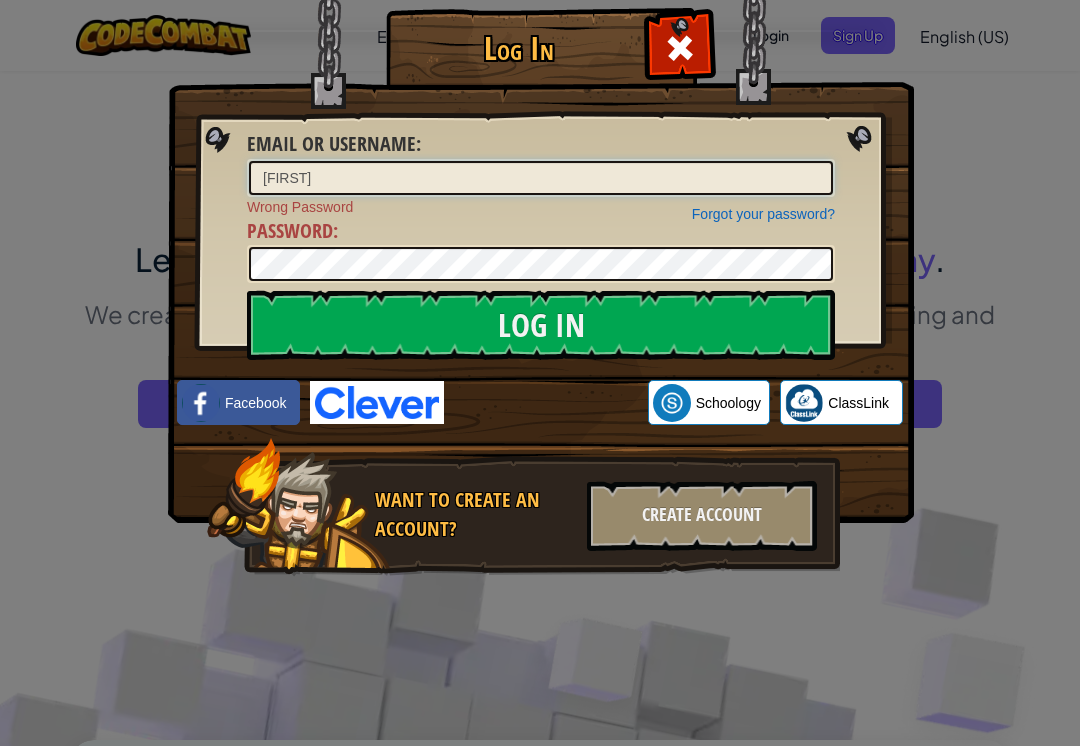 type on "[EMAIL]" 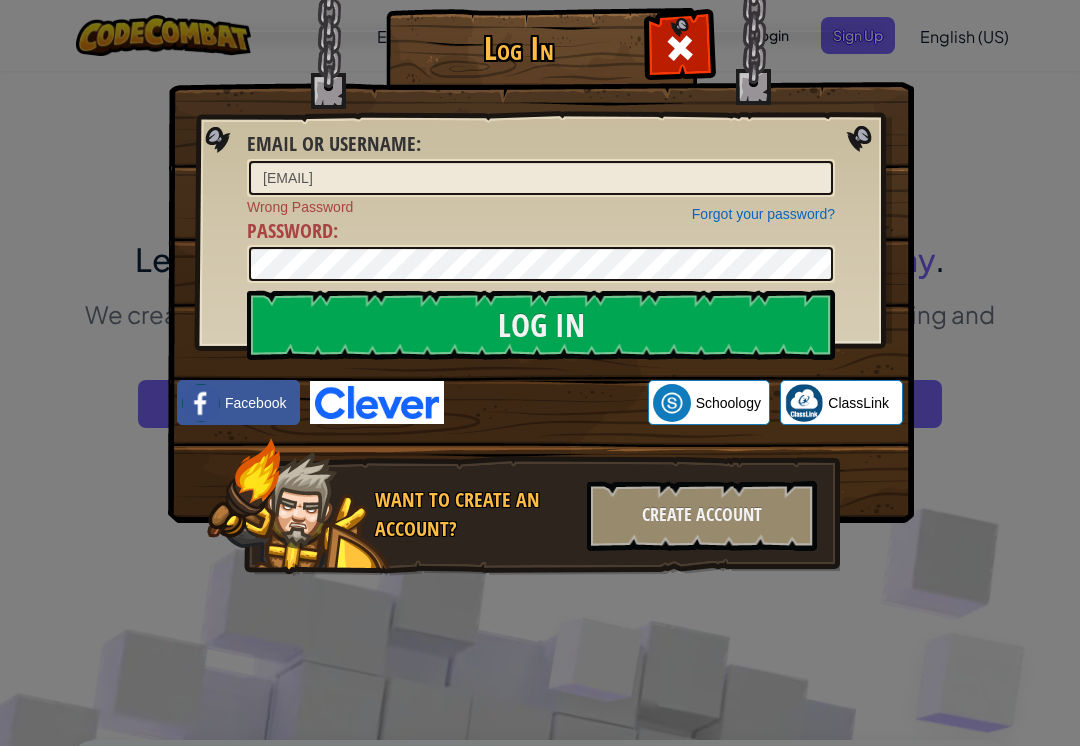 click on "Log In" at bounding box center (541, 325) 